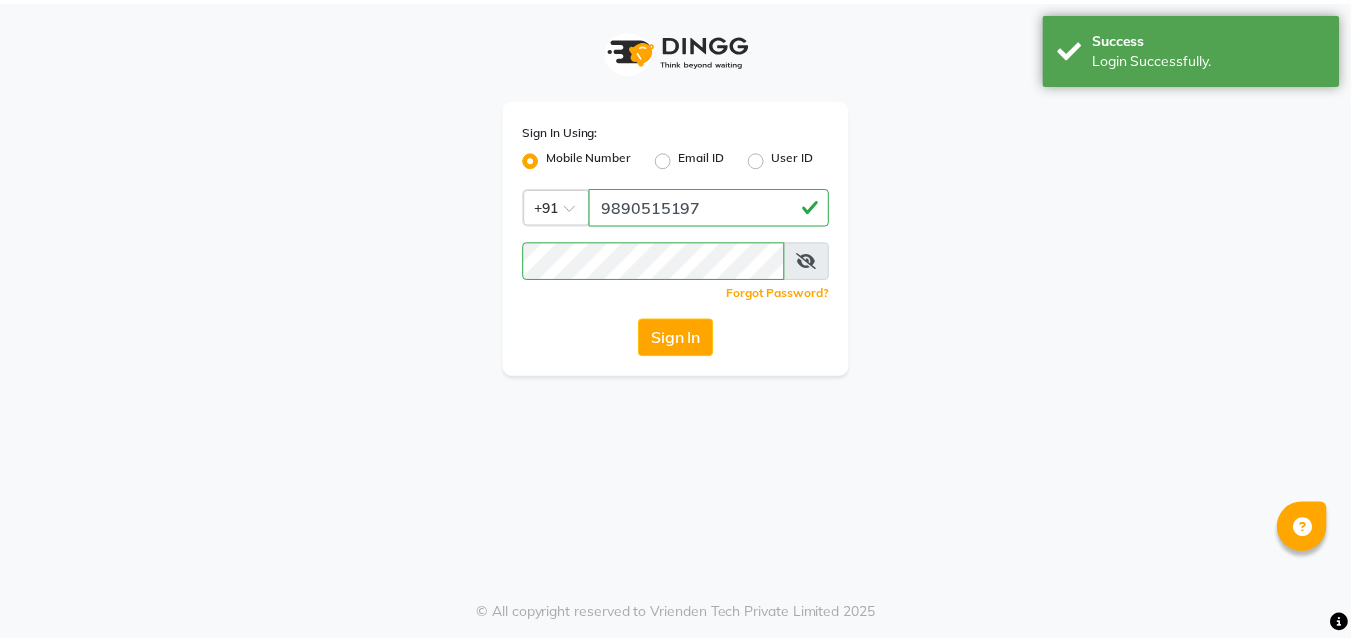 scroll, scrollTop: 0, scrollLeft: 0, axis: both 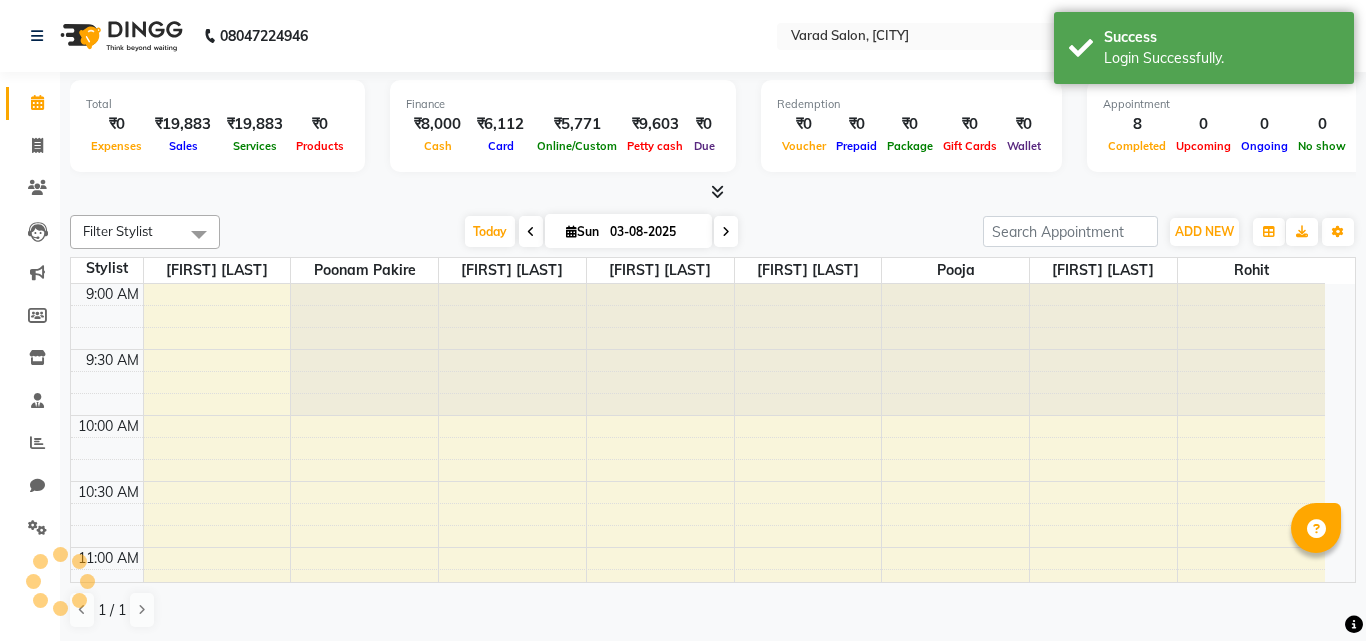 select on "en" 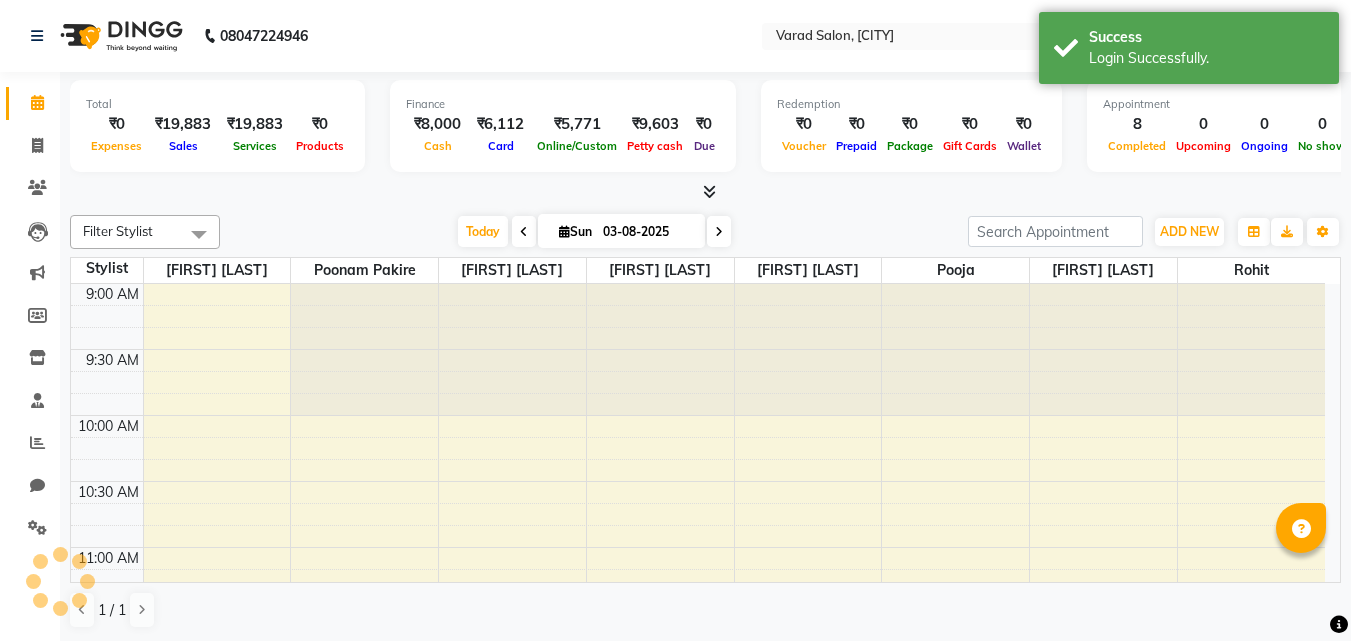 scroll, scrollTop: 0, scrollLeft: 0, axis: both 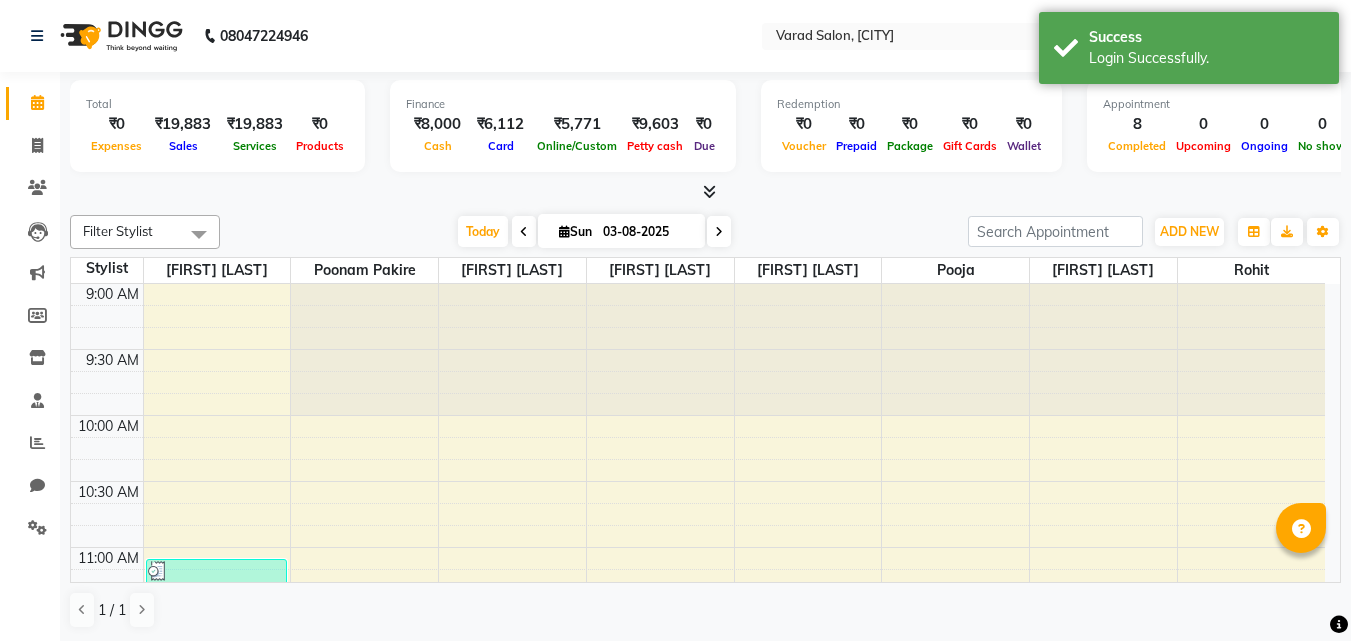 click at bounding box center [709, 191] 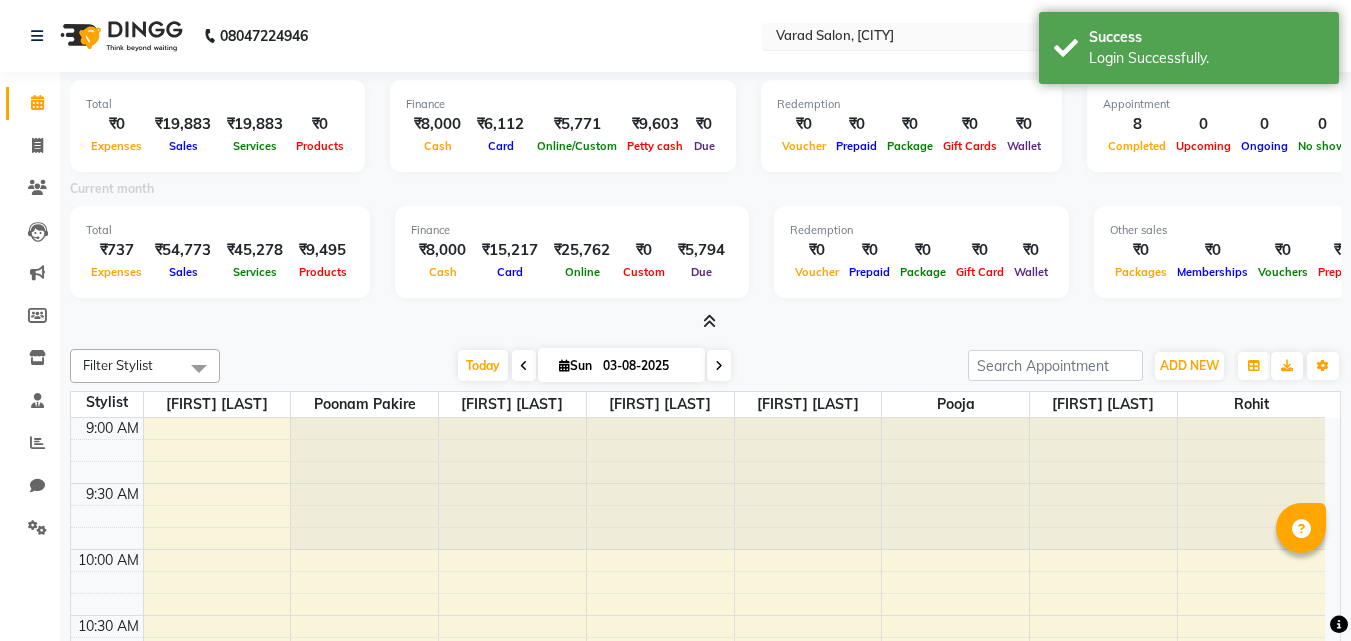 click at bounding box center (917, 38) 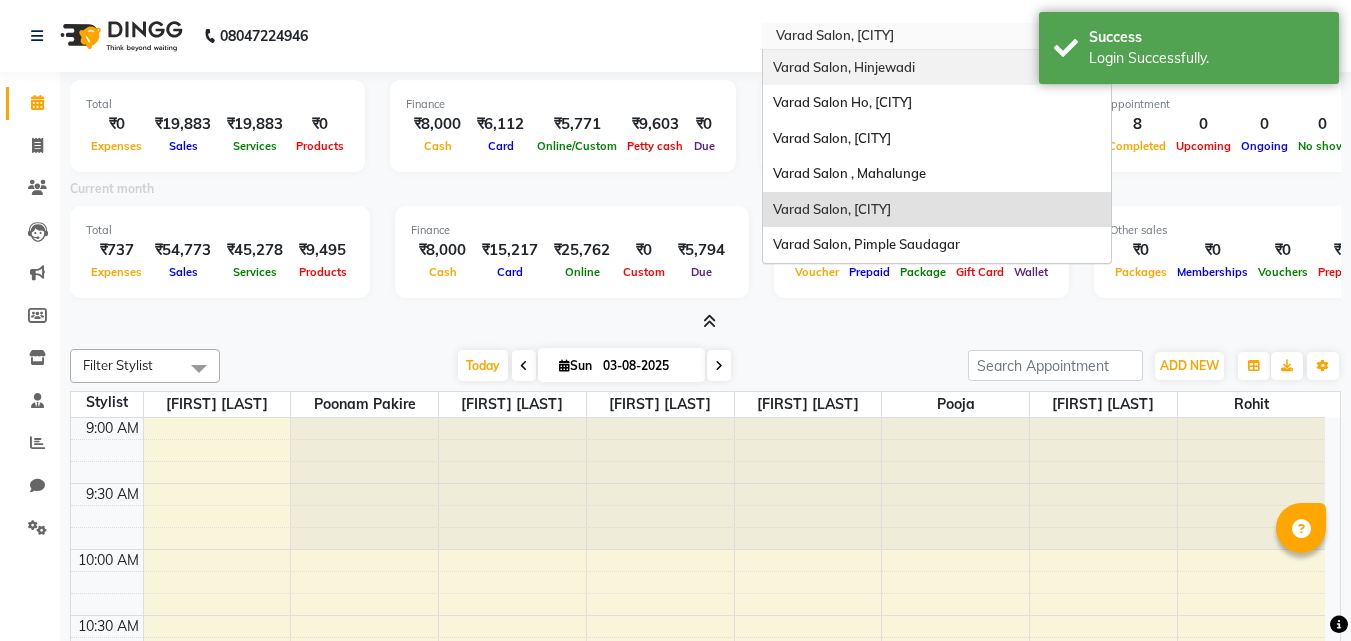click on "Varad Salon, Hinjewadi" at bounding box center (844, 67) 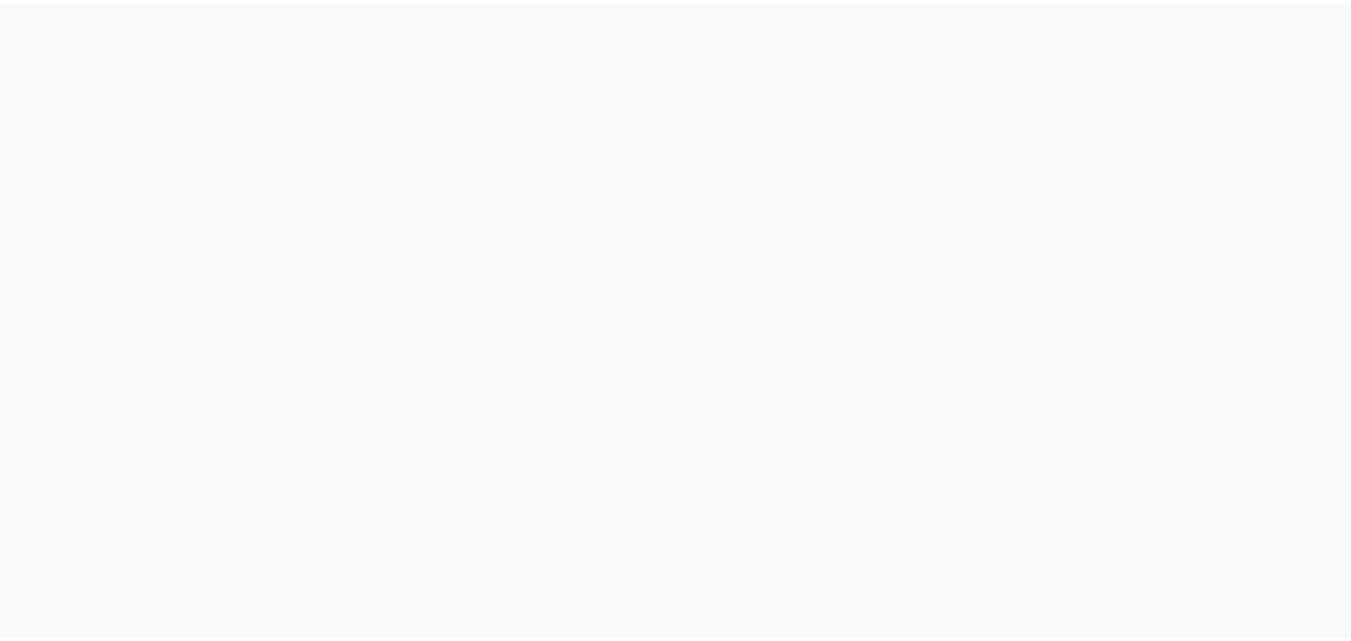 scroll, scrollTop: 0, scrollLeft: 0, axis: both 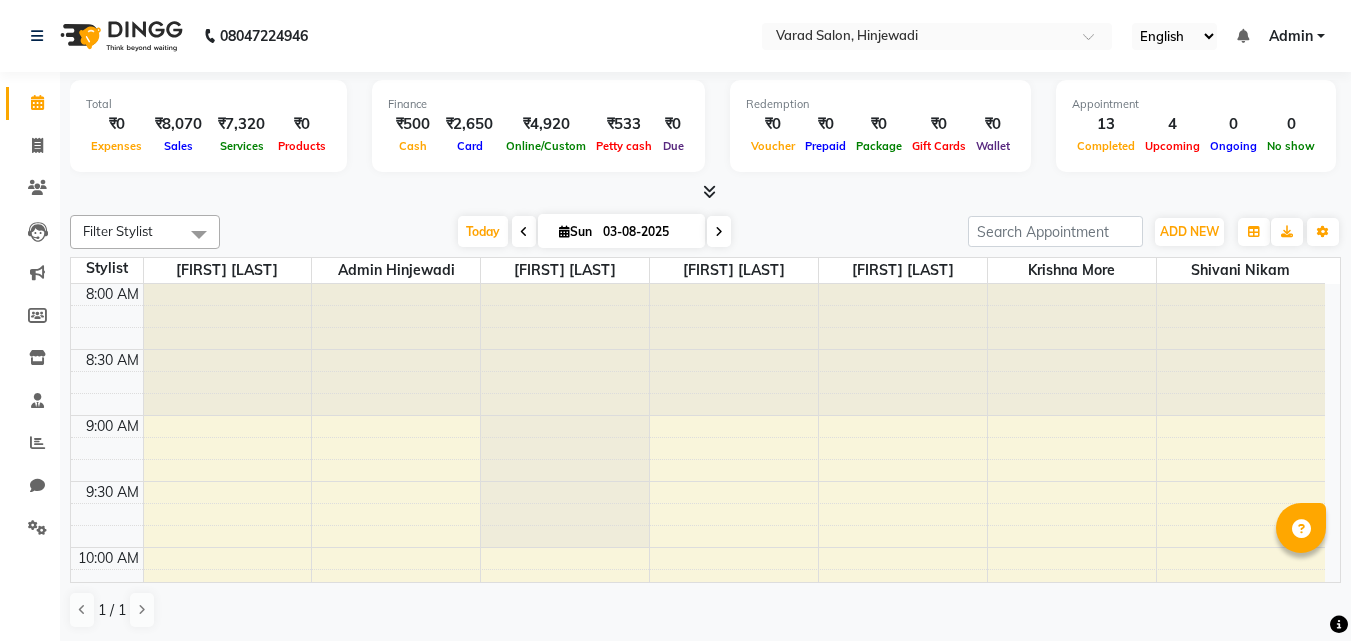 click at bounding box center [709, 191] 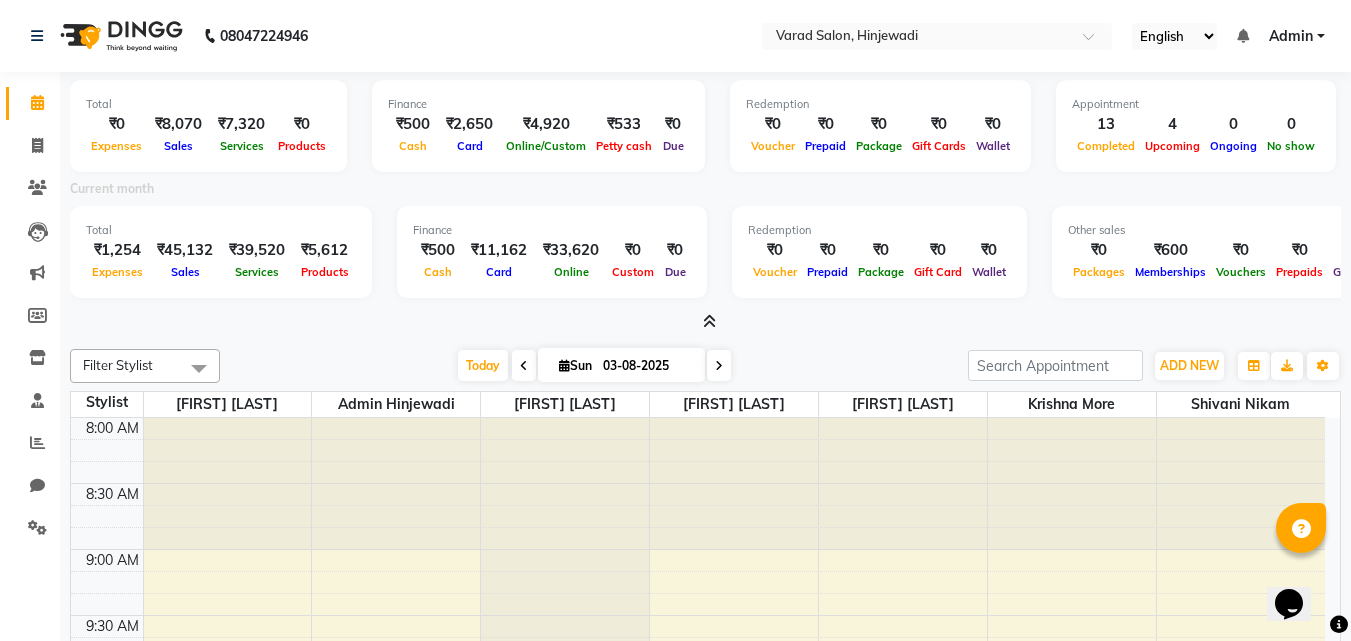scroll, scrollTop: 0, scrollLeft: 0, axis: both 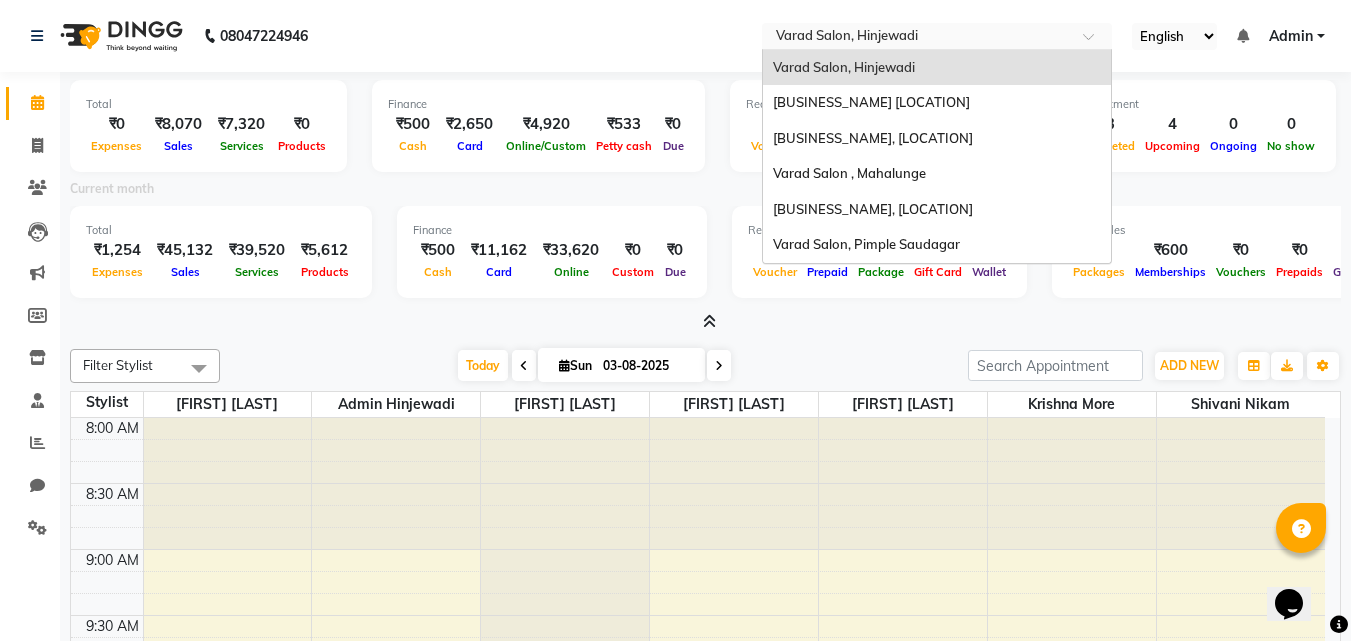 click at bounding box center [917, 38] 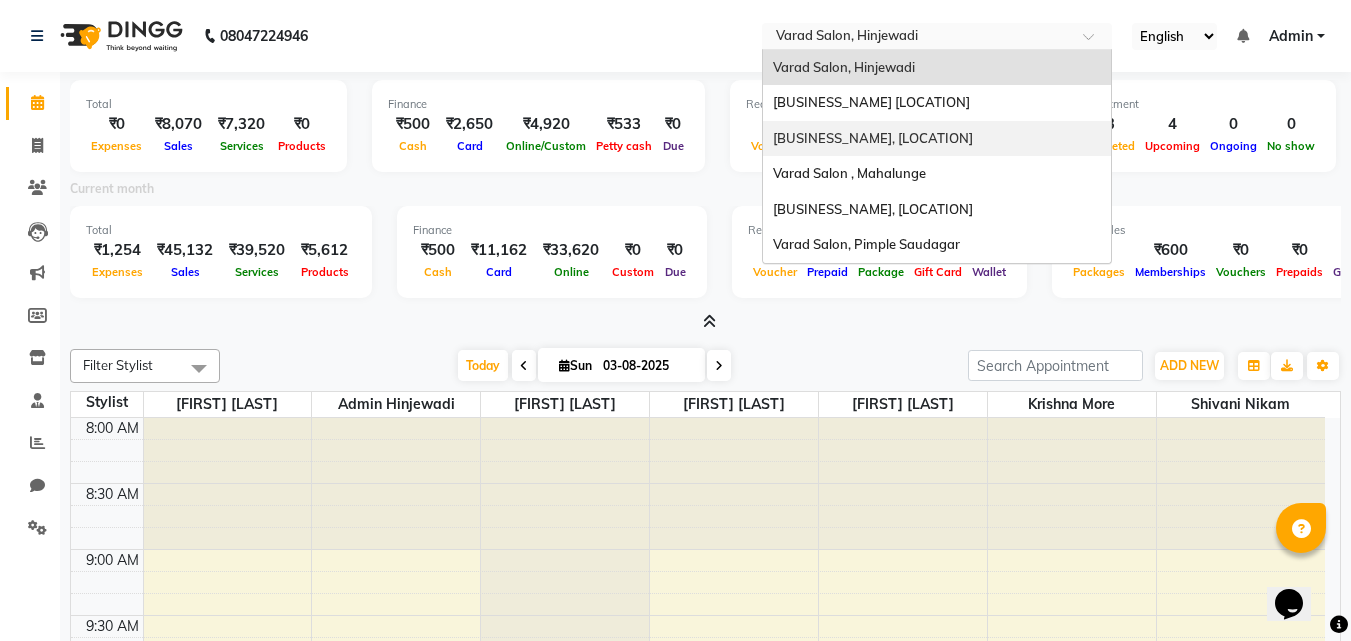 click on "Varad Salon, [CITY]" at bounding box center (873, 138) 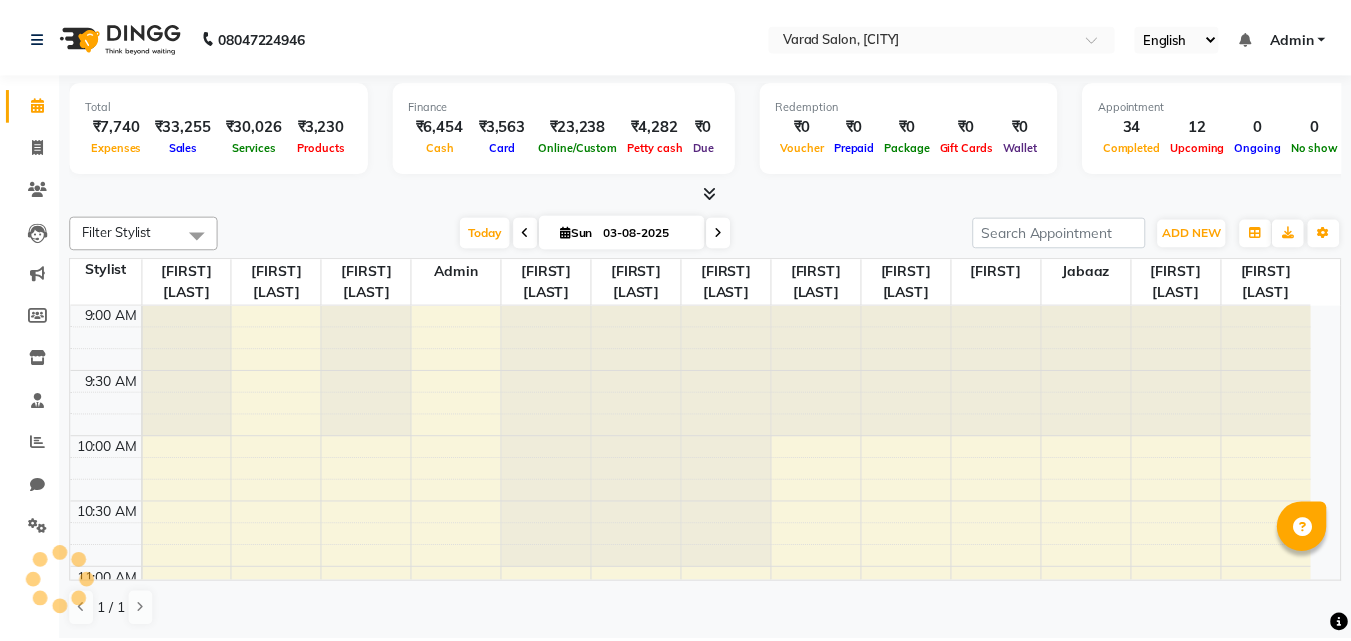 scroll, scrollTop: 0, scrollLeft: 0, axis: both 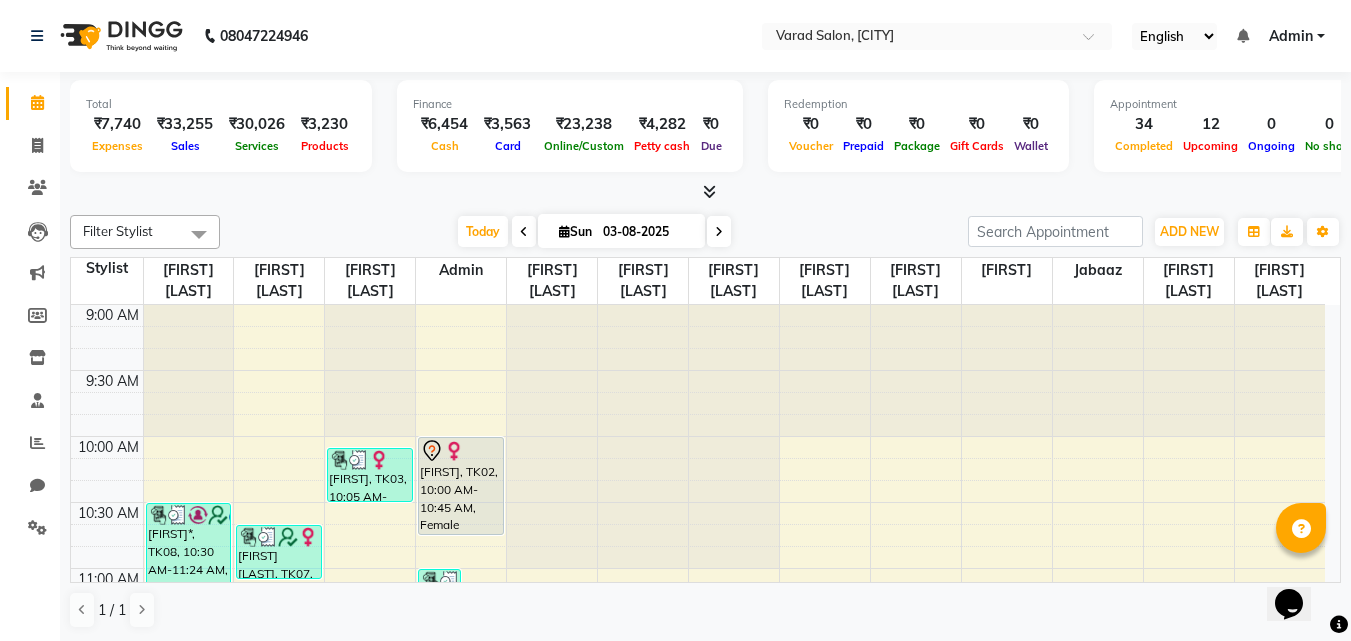 click at bounding box center (709, 191) 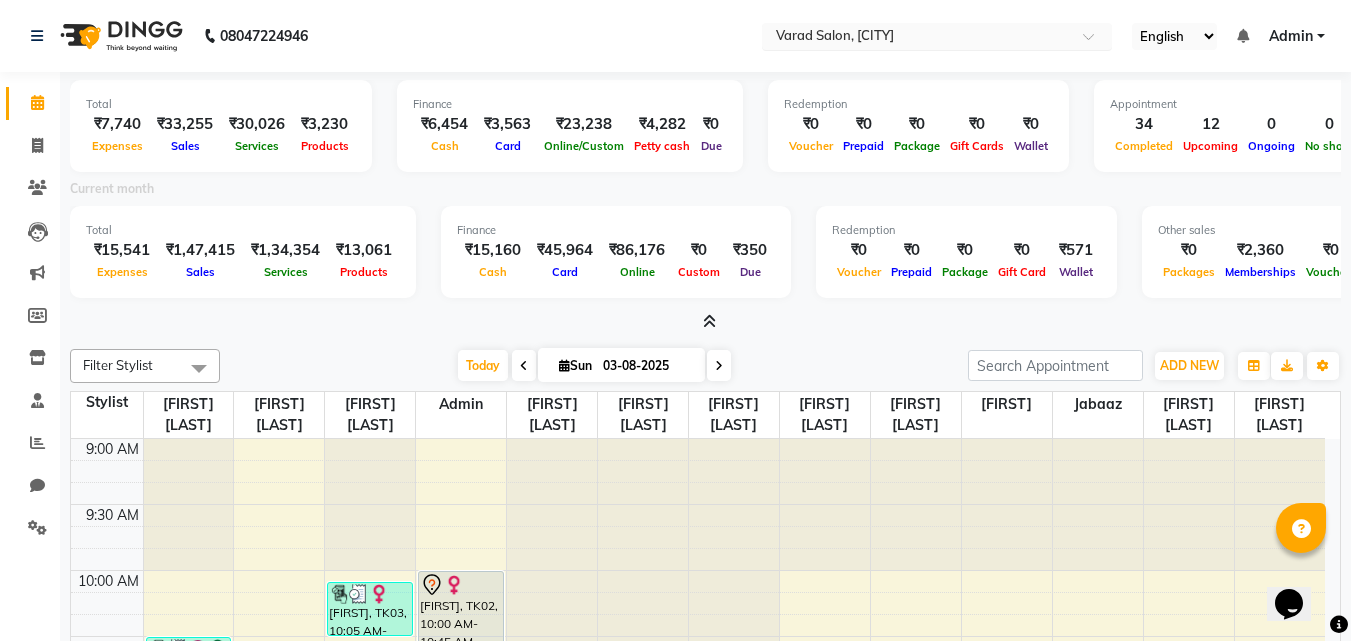 click at bounding box center (917, 38) 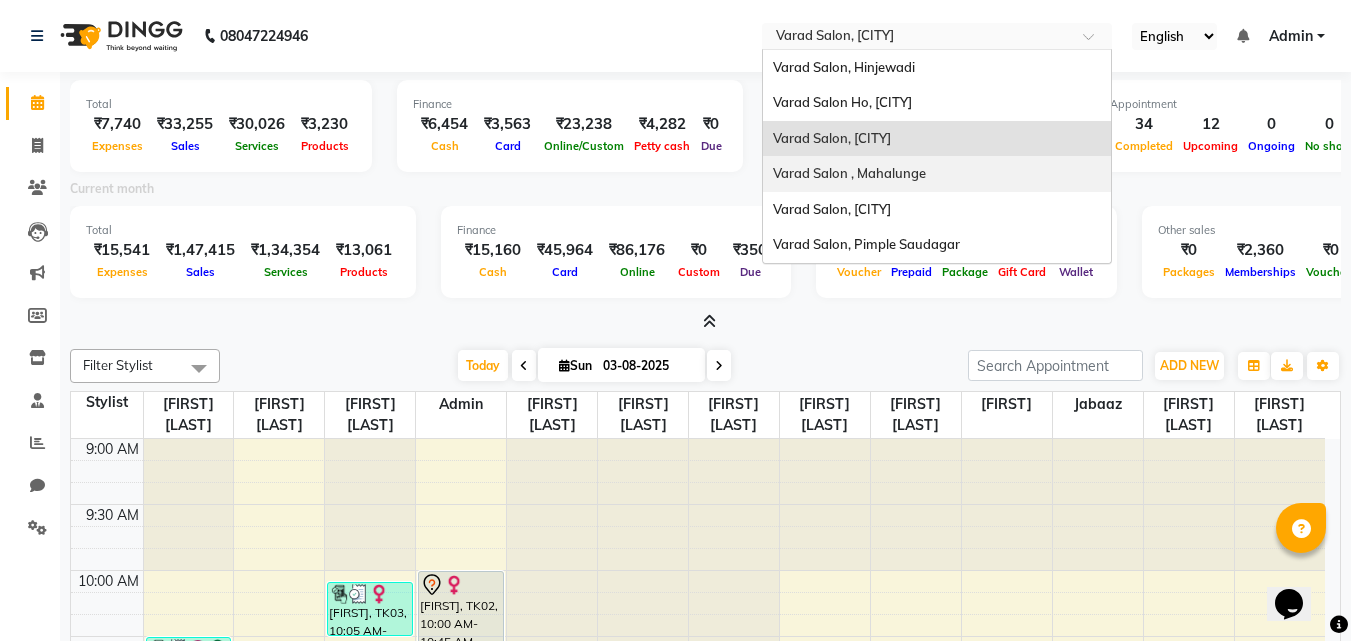 click on "Varad Salon , Mahalunge" at bounding box center (849, 173) 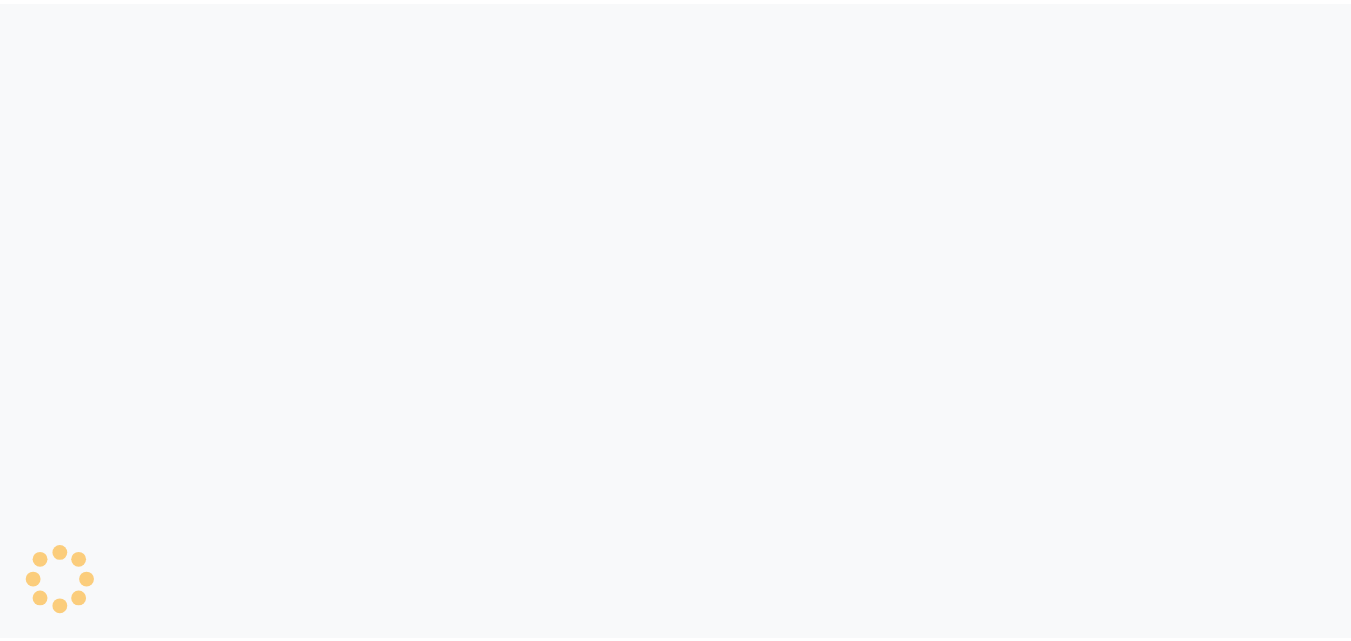 scroll, scrollTop: 0, scrollLeft: 0, axis: both 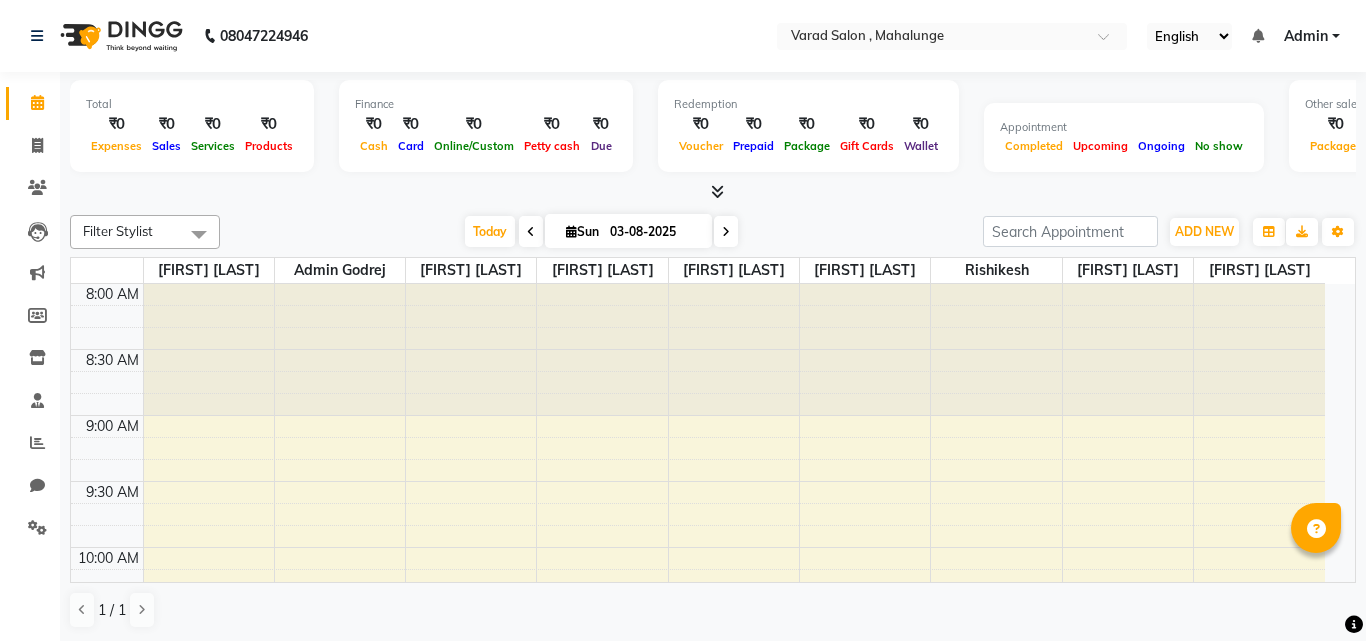 select on "en" 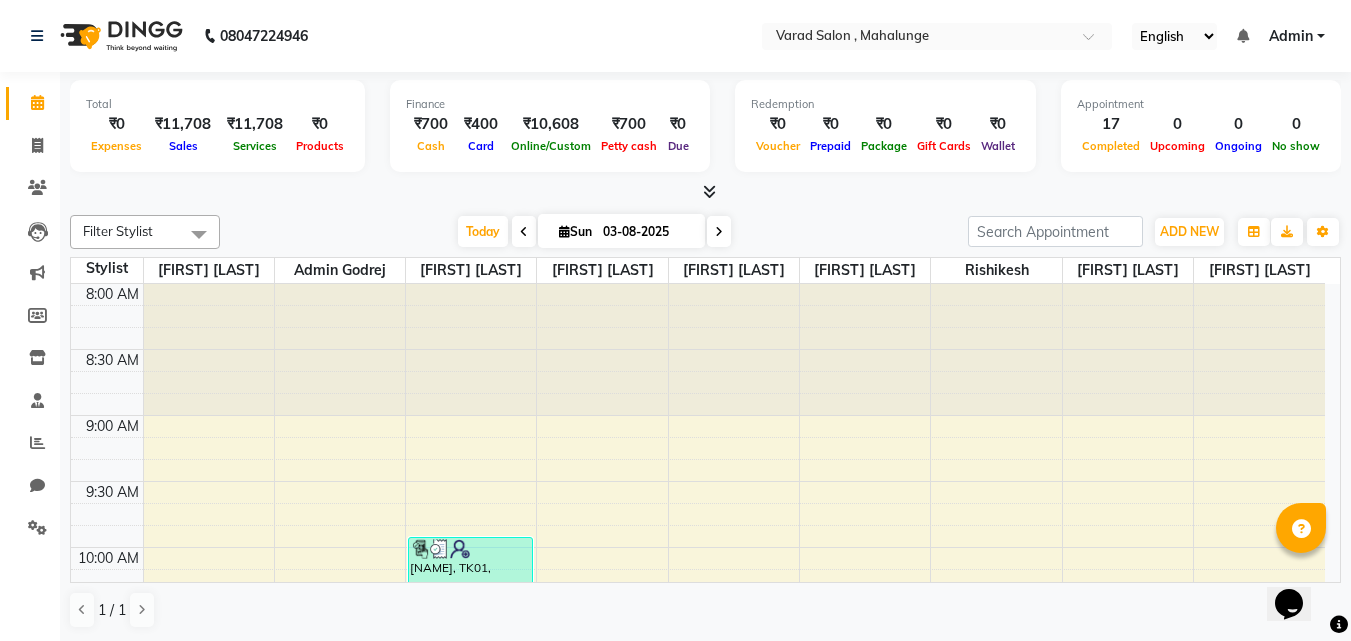 scroll, scrollTop: 0, scrollLeft: 0, axis: both 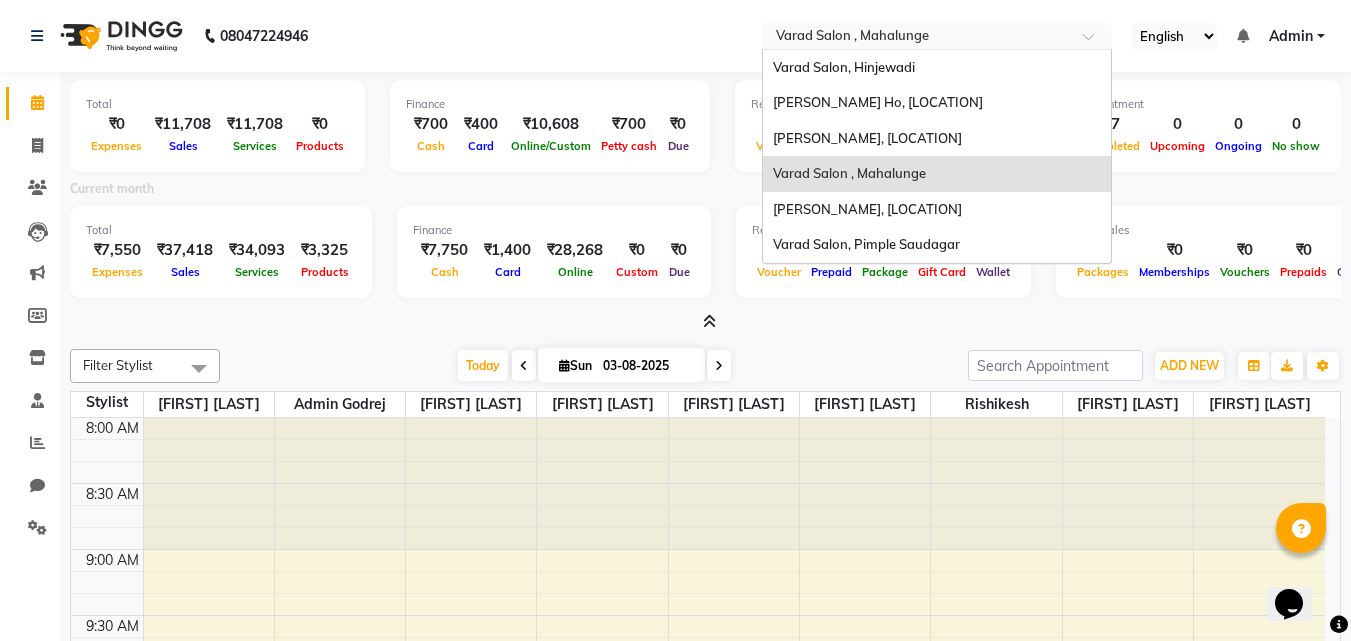 click at bounding box center (917, 38) 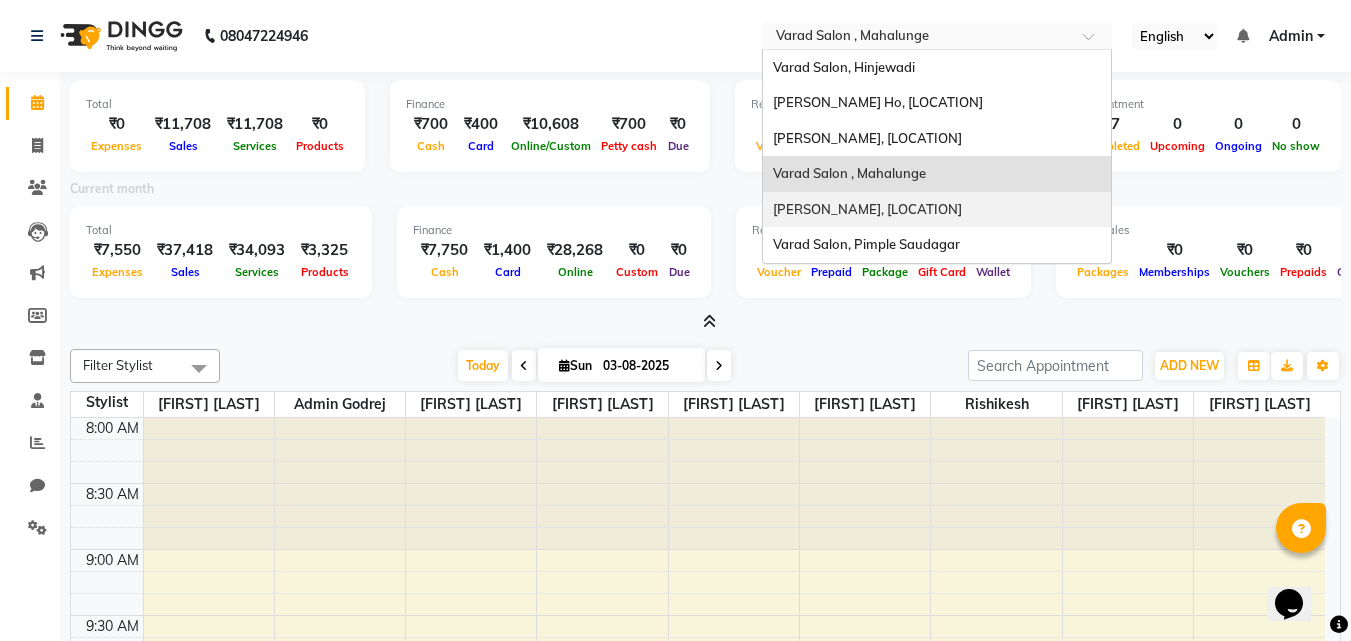click on "Varad Salon, Aundh" at bounding box center (937, 210) 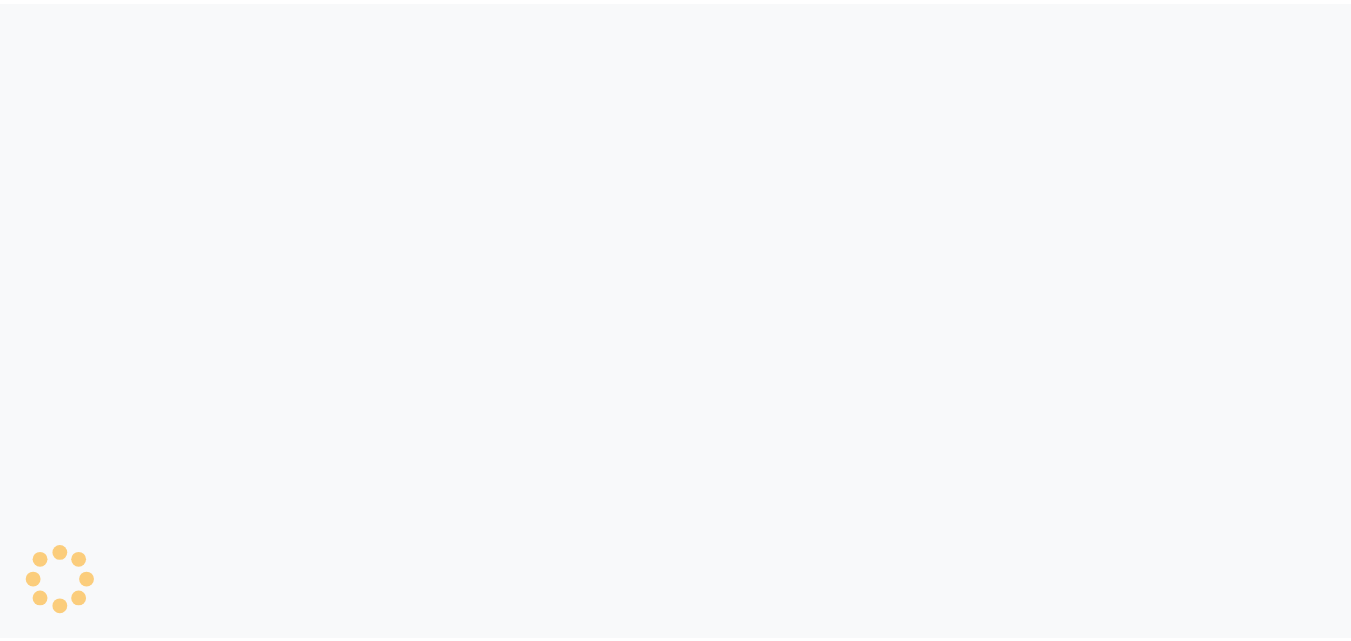 scroll, scrollTop: 0, scrollLeft: 0, axis: both 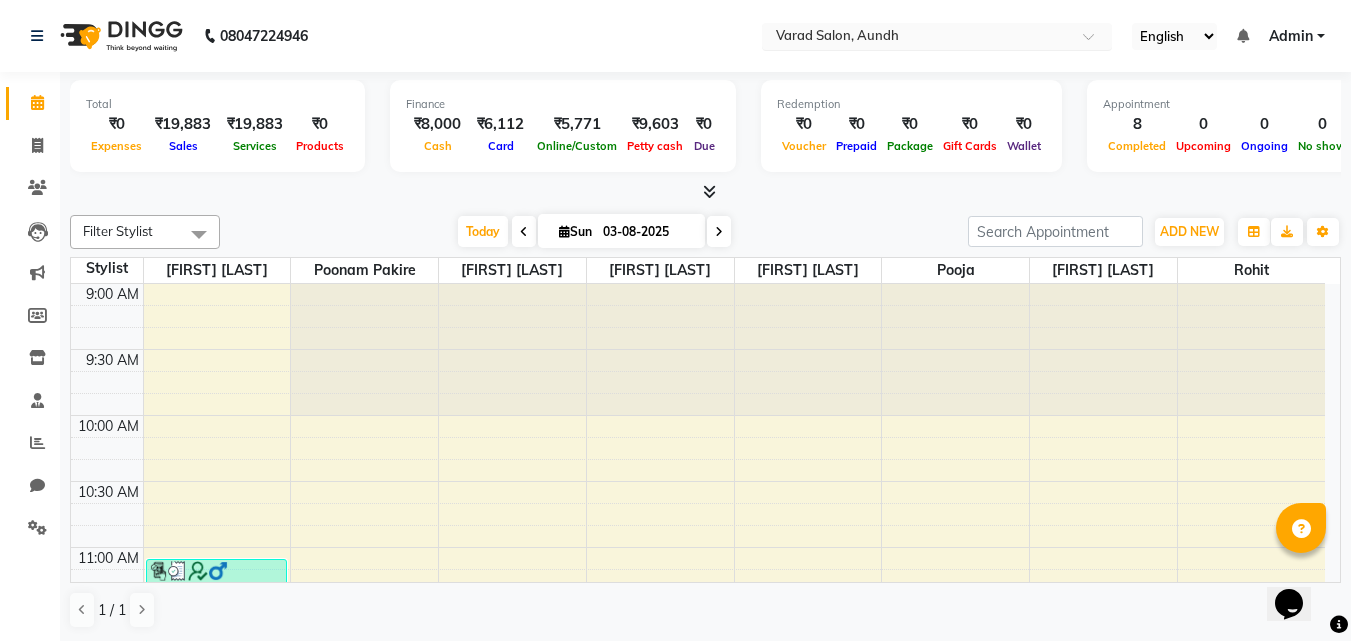 click at bounding box center [917, 38] 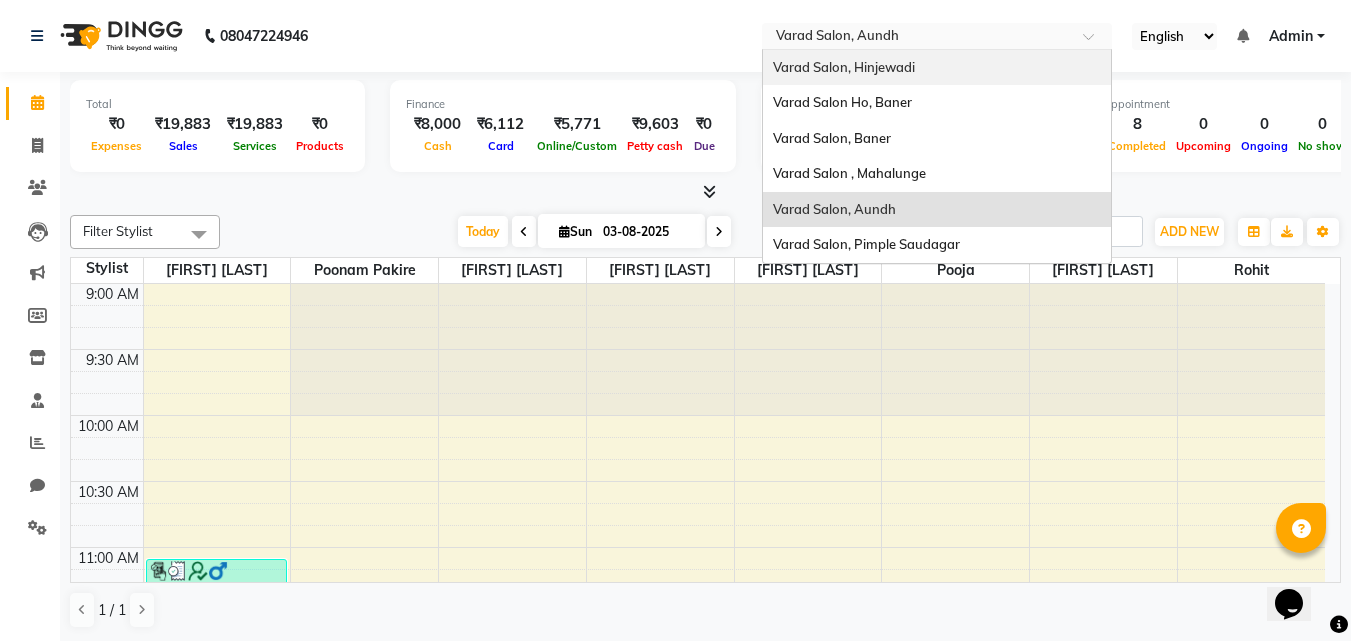 click on "Varad Salon, Hinjewadi" at bounding box center [937, 68] 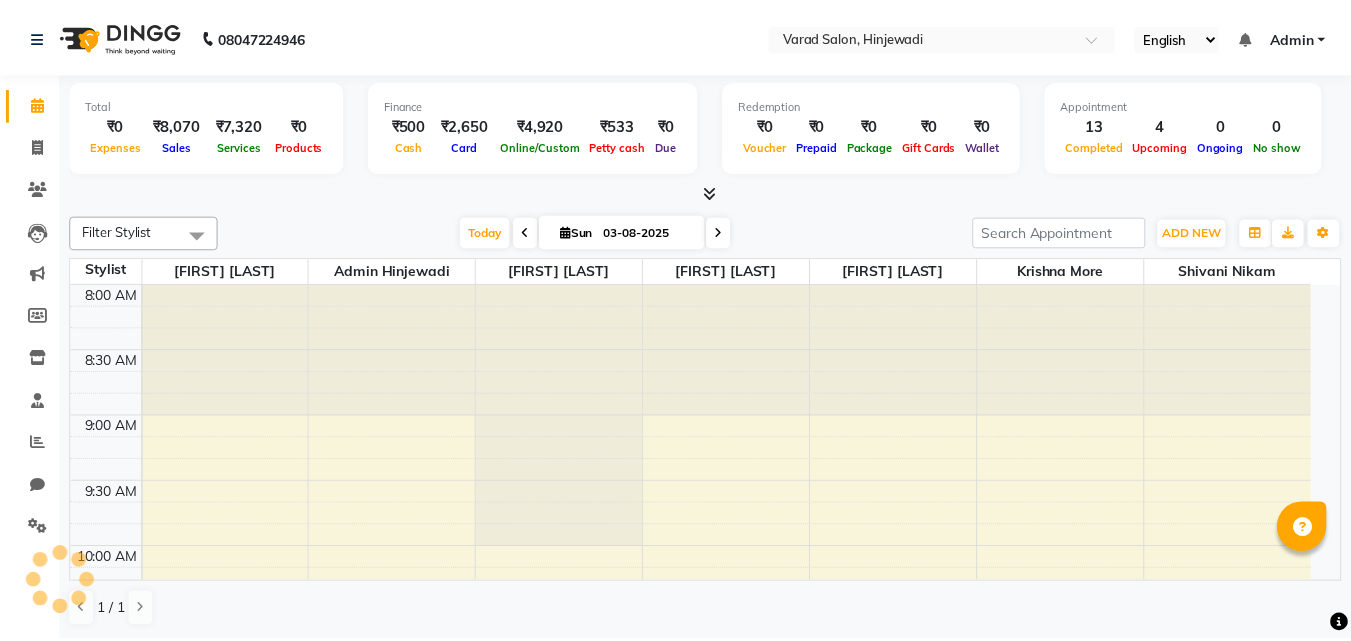 scroll, scrollTop: 0, scrollLeft: 0, axis: both 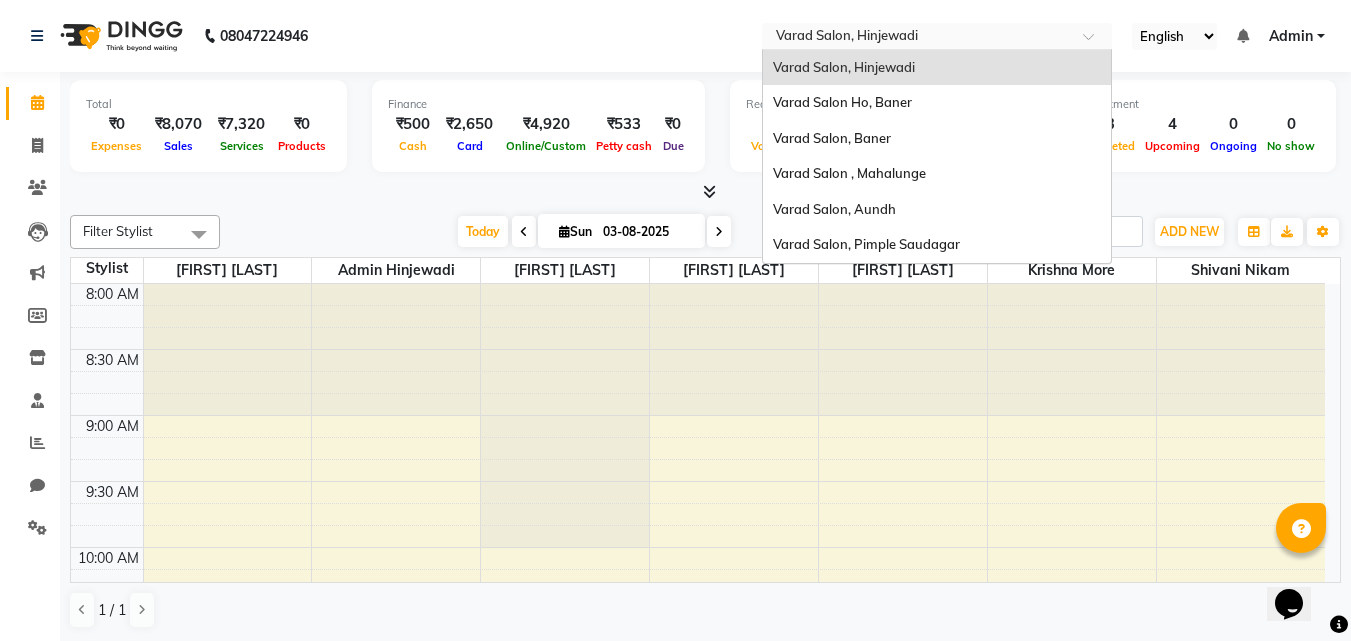 click at bounding box center [917, 38] 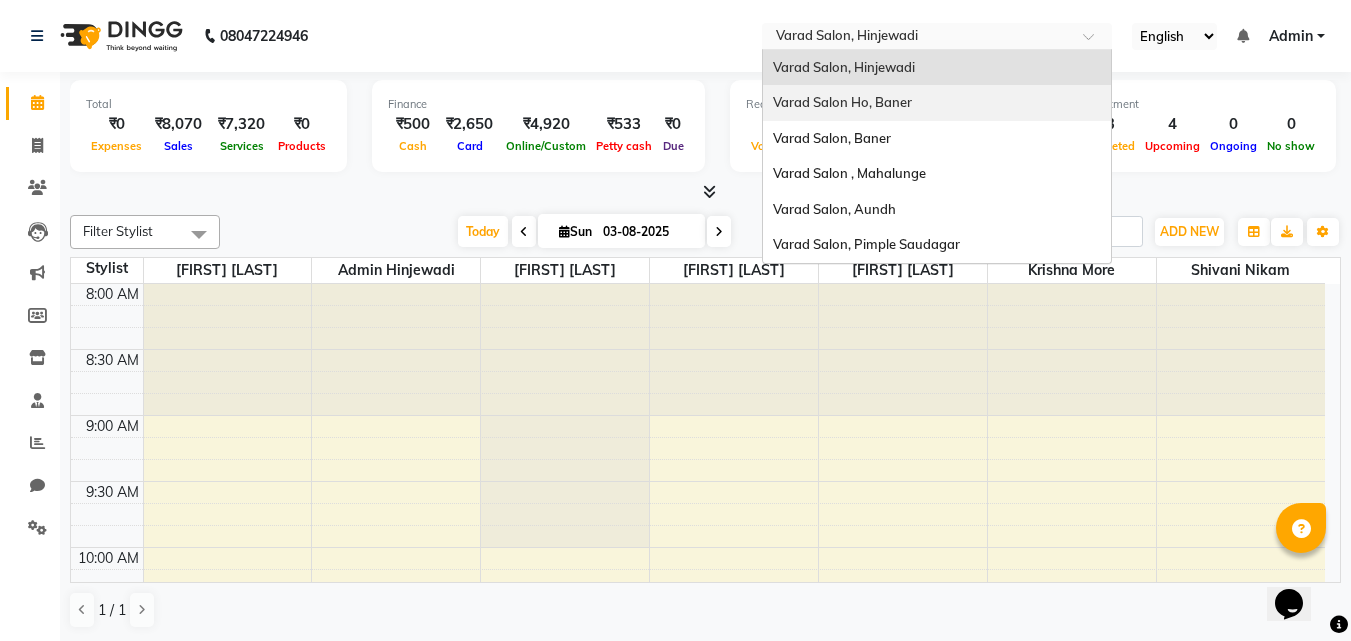 click on "Admin" at bounding box center (1291, 36) 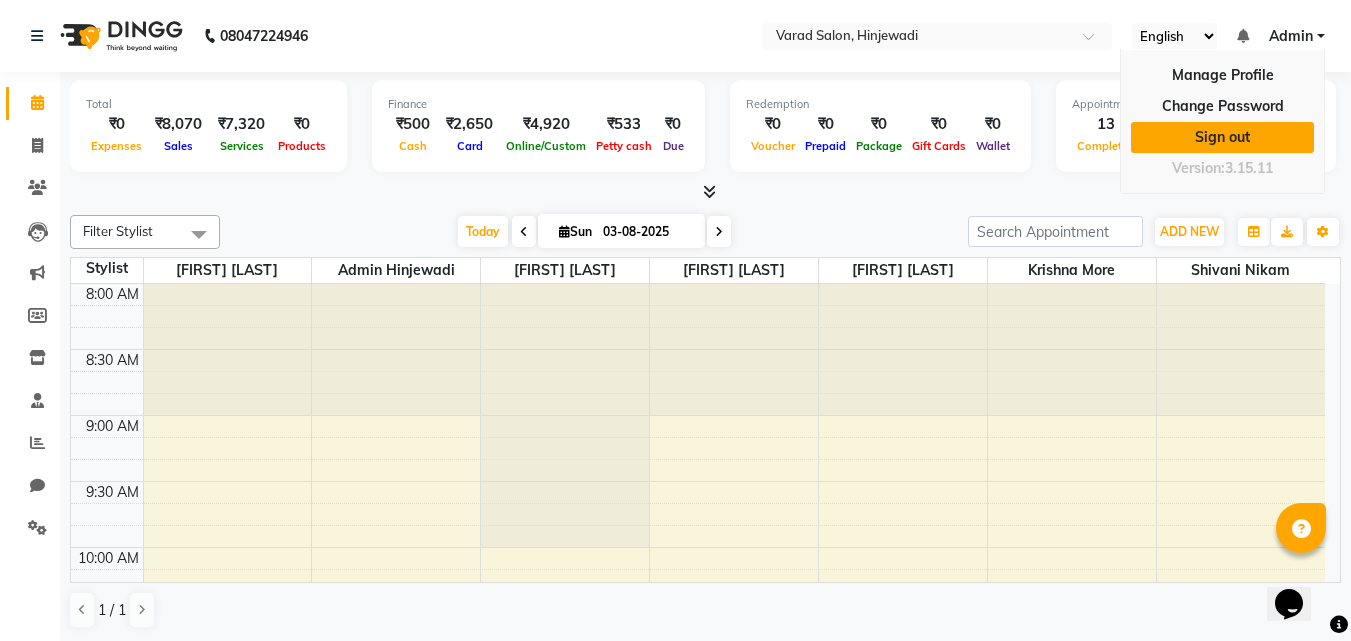 click on "Sign out" at bounding box center (1222, 137) 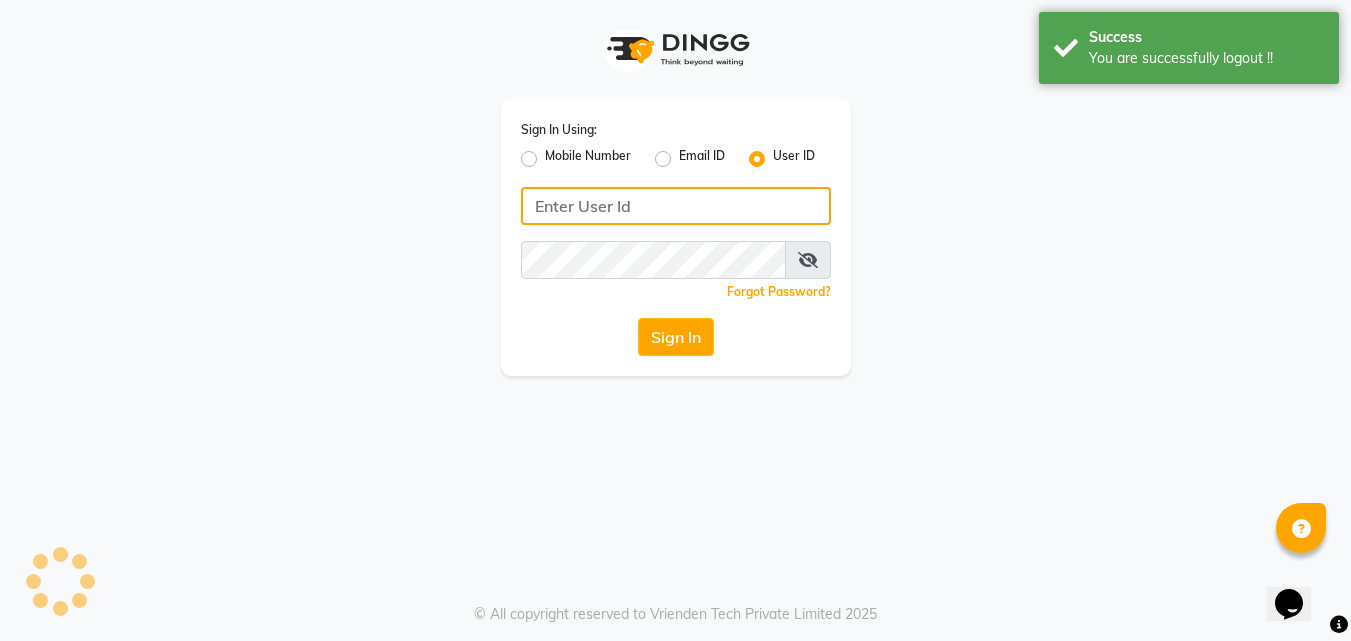 type on "9657515199" 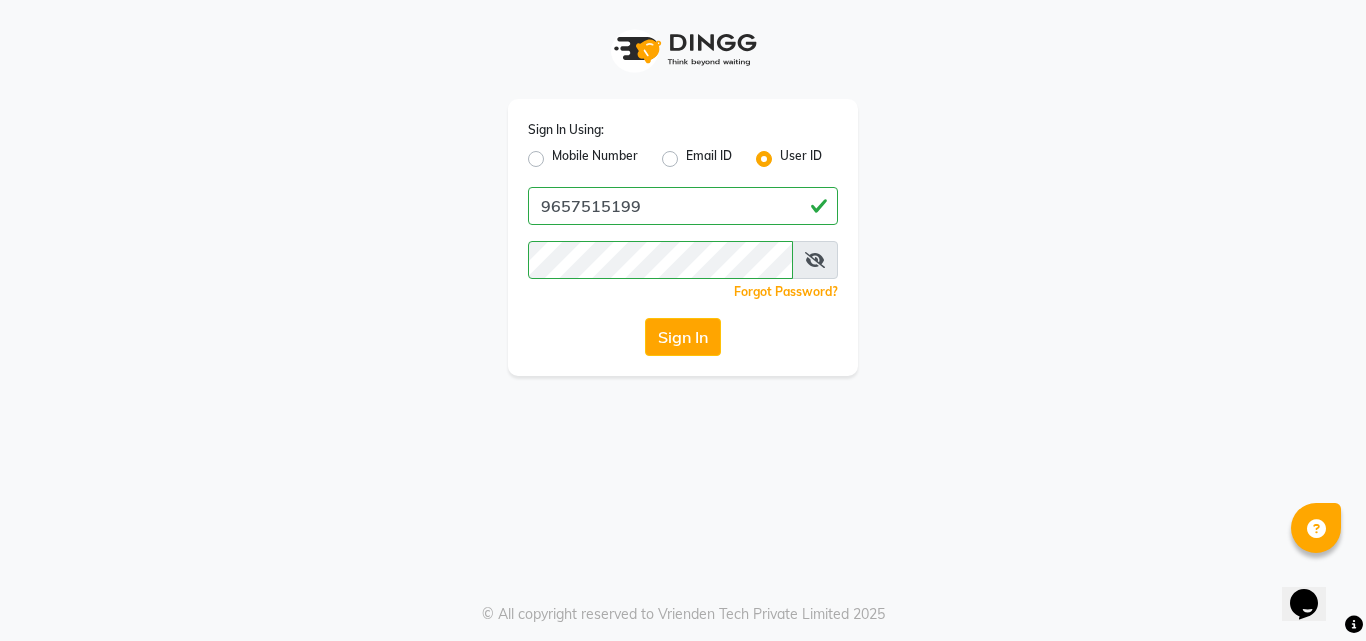 click on "Sign In Using: Mobile Number Email ID User ID [PHONE]  Remember me Forgot Password?  Sign In   © All copyright reserved to Vrienden Tech Private Limited 2025
Help" at bounding box center [683, 320] 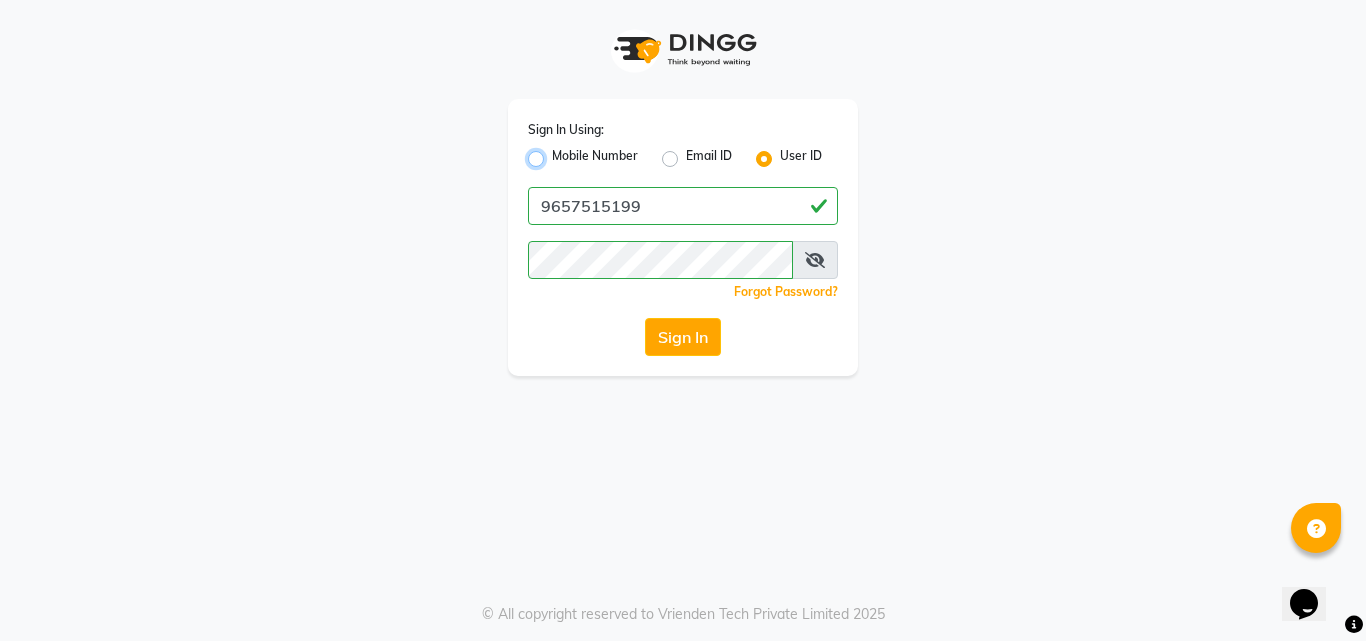 click on "Mobile Number" at bounding box center (558, 153) 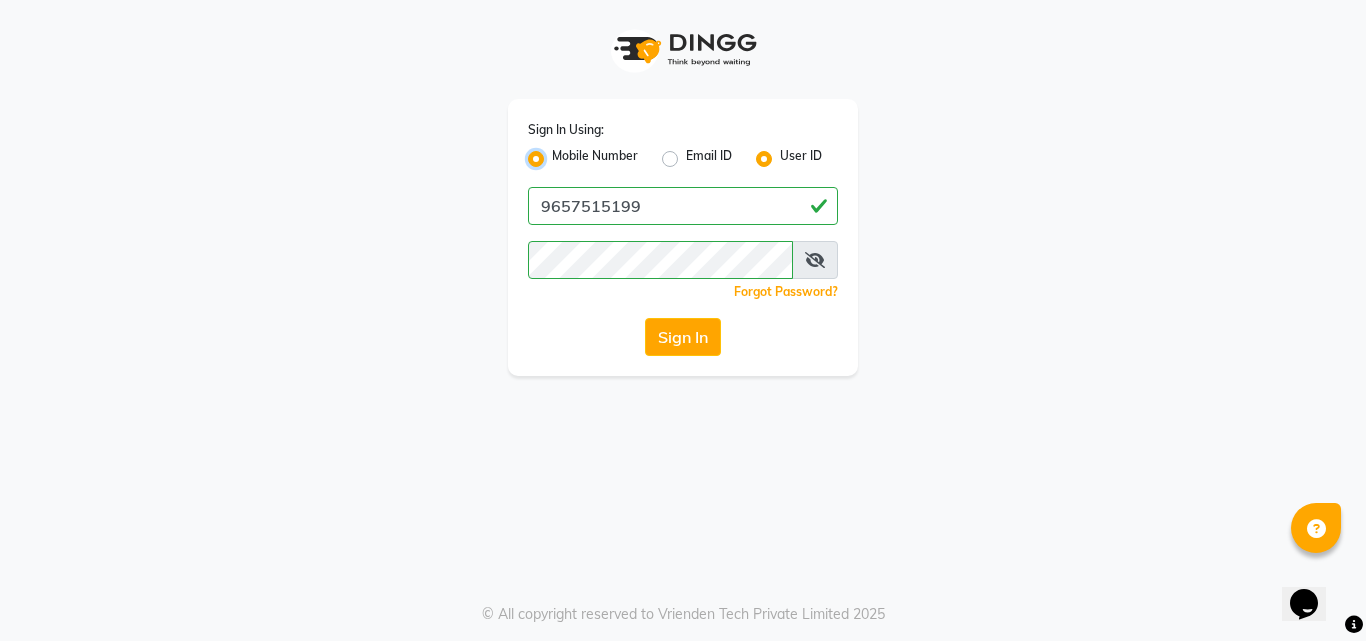 radio on "false" 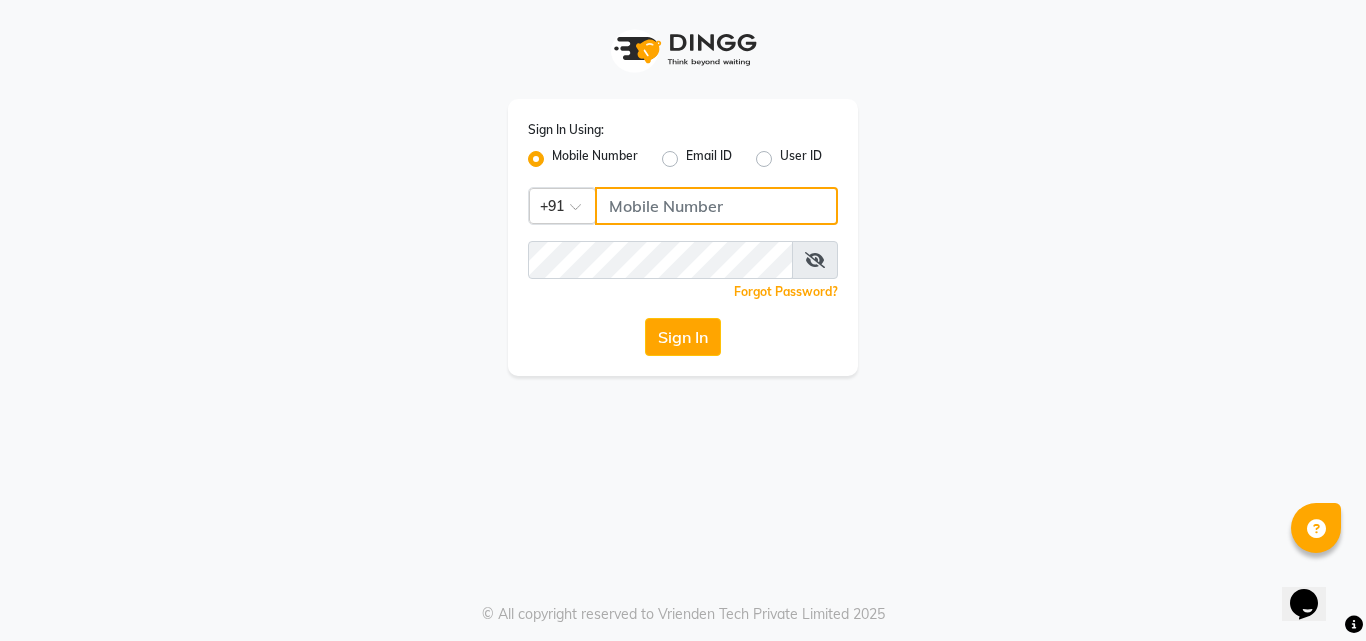 drag, startPoint x: 669, startPoint y: 213, endPoint x: 663, endPoint y: 235, distance: 22.803509 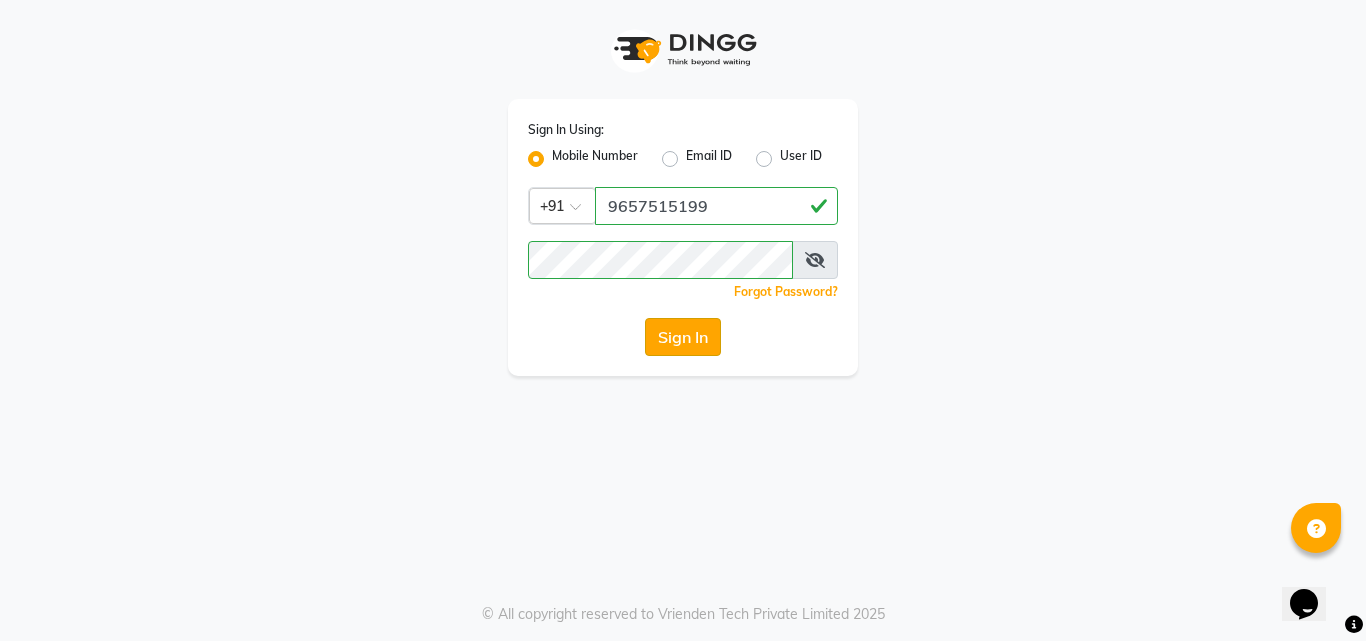 click on "Sign In" 